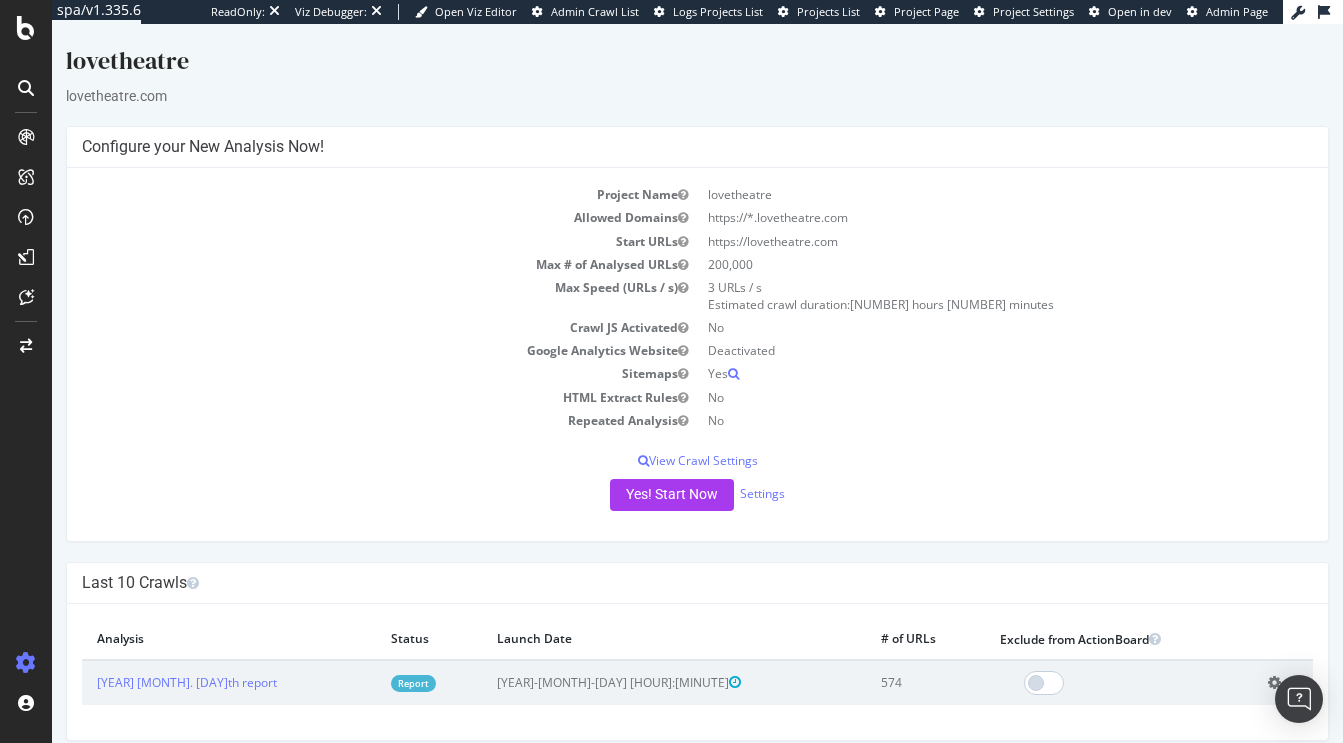 scroll, scrollTop: 0, scrollLeft: 0, axis: both 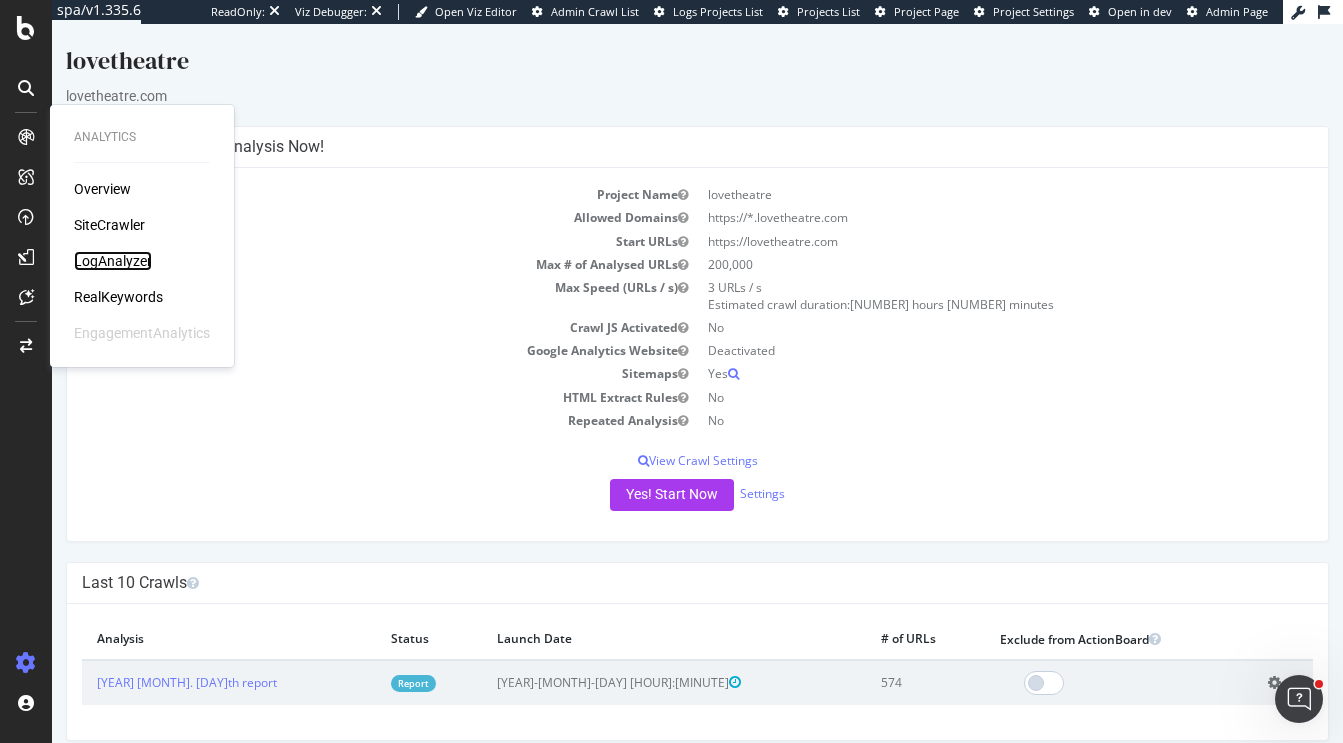 click on "LogAnalyzer" at bounding box center (113, 261) 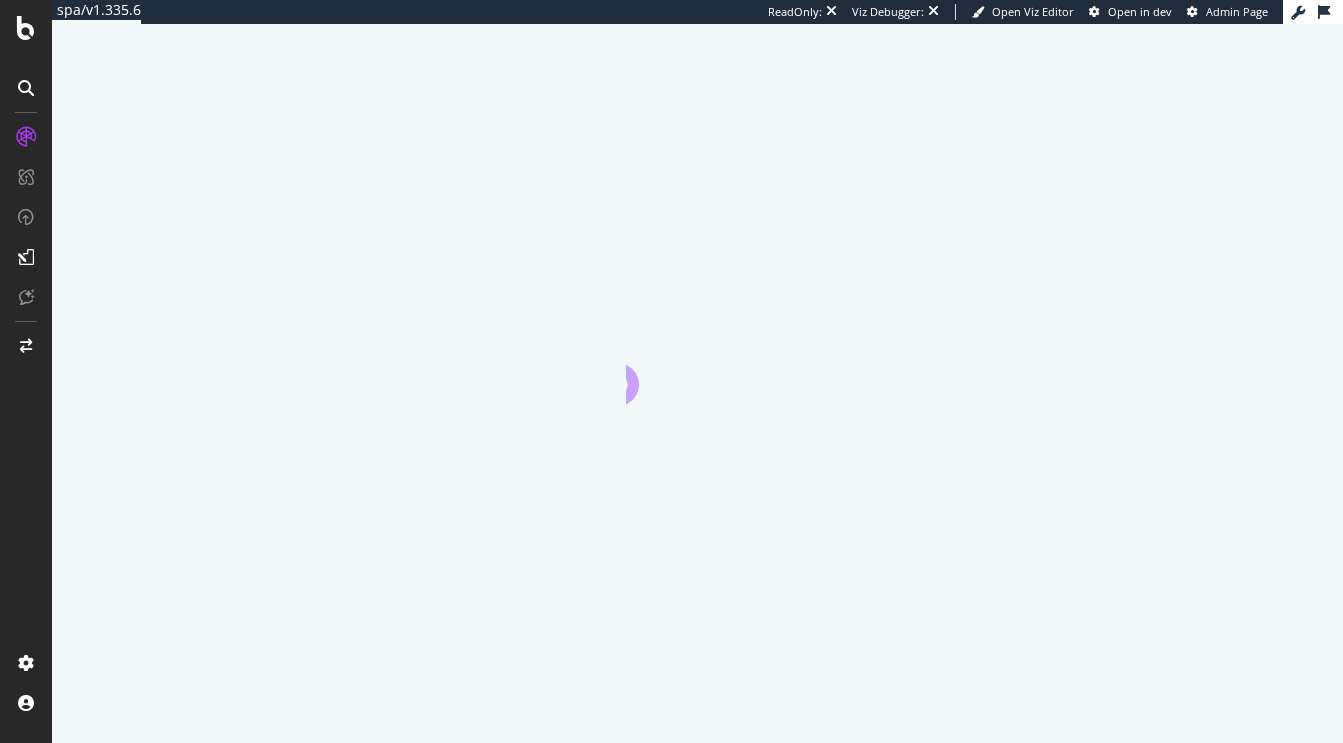 scroll, scrollTop: 0, scrollLeft: 0, axis: both 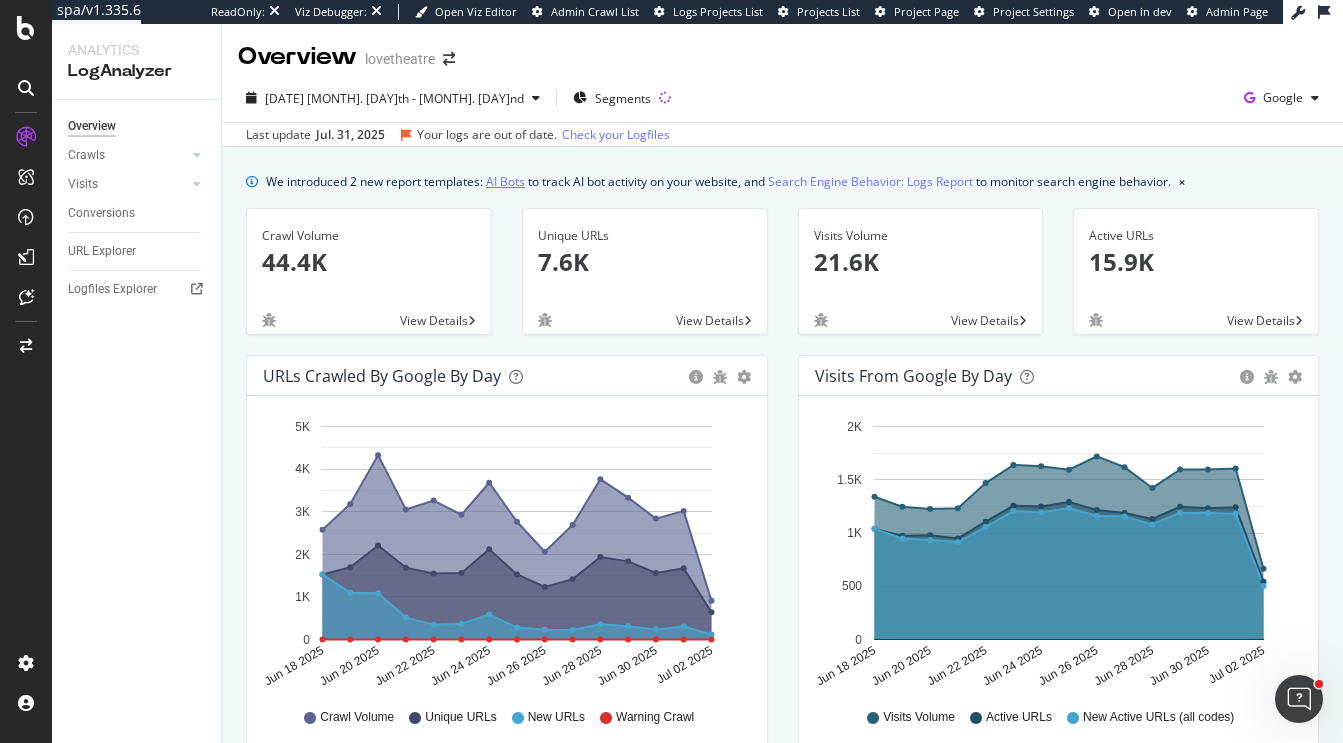 click on "AI Bots" at bounding box center [505, 181] 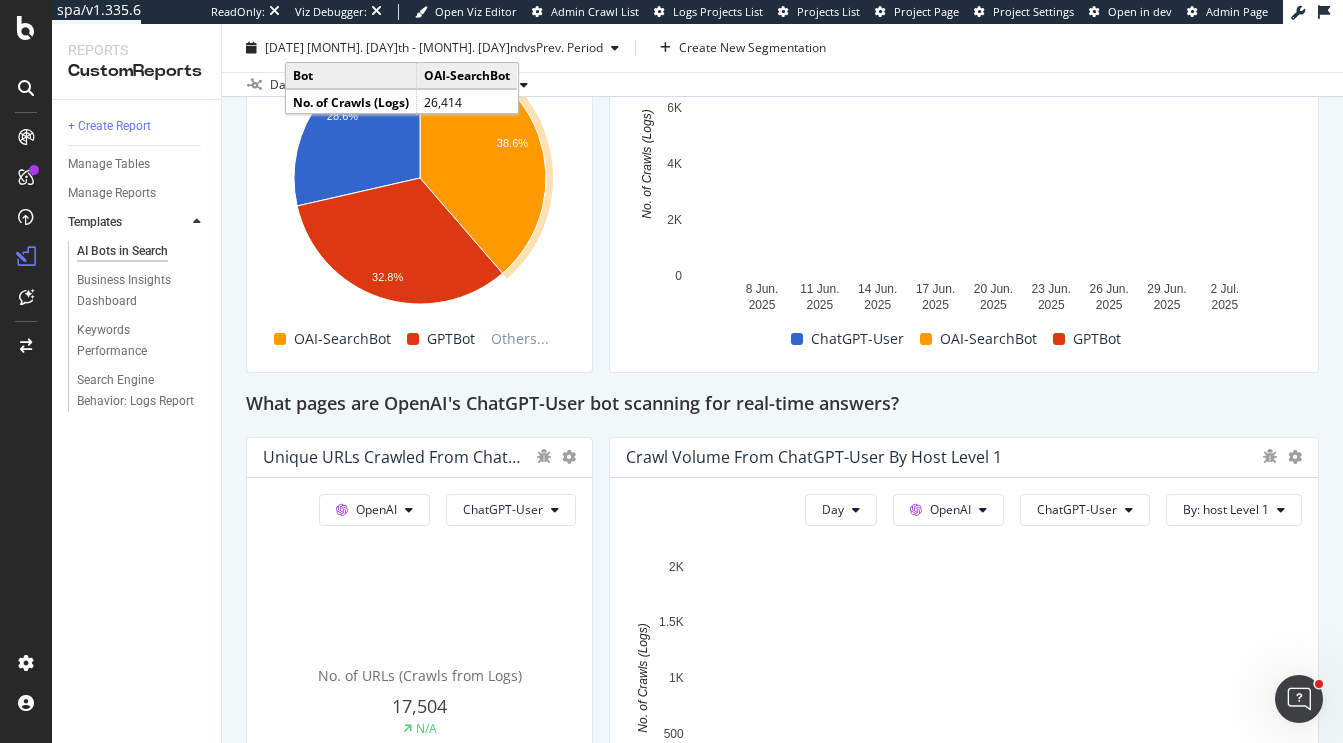 scroll, scrollTop: 1941, scrollLeft: 0, axis: vertical 